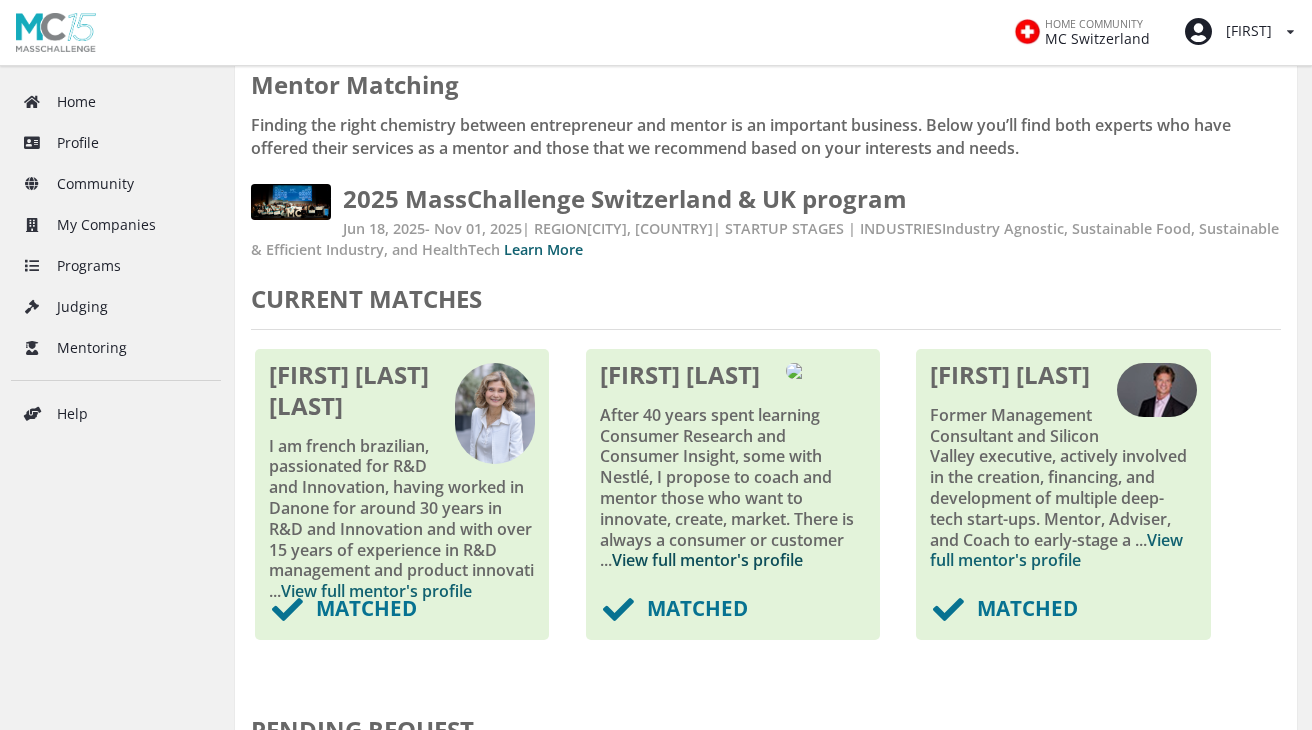 scroll, scrollTop: 4, scrollLeft: 0, axis: vertical 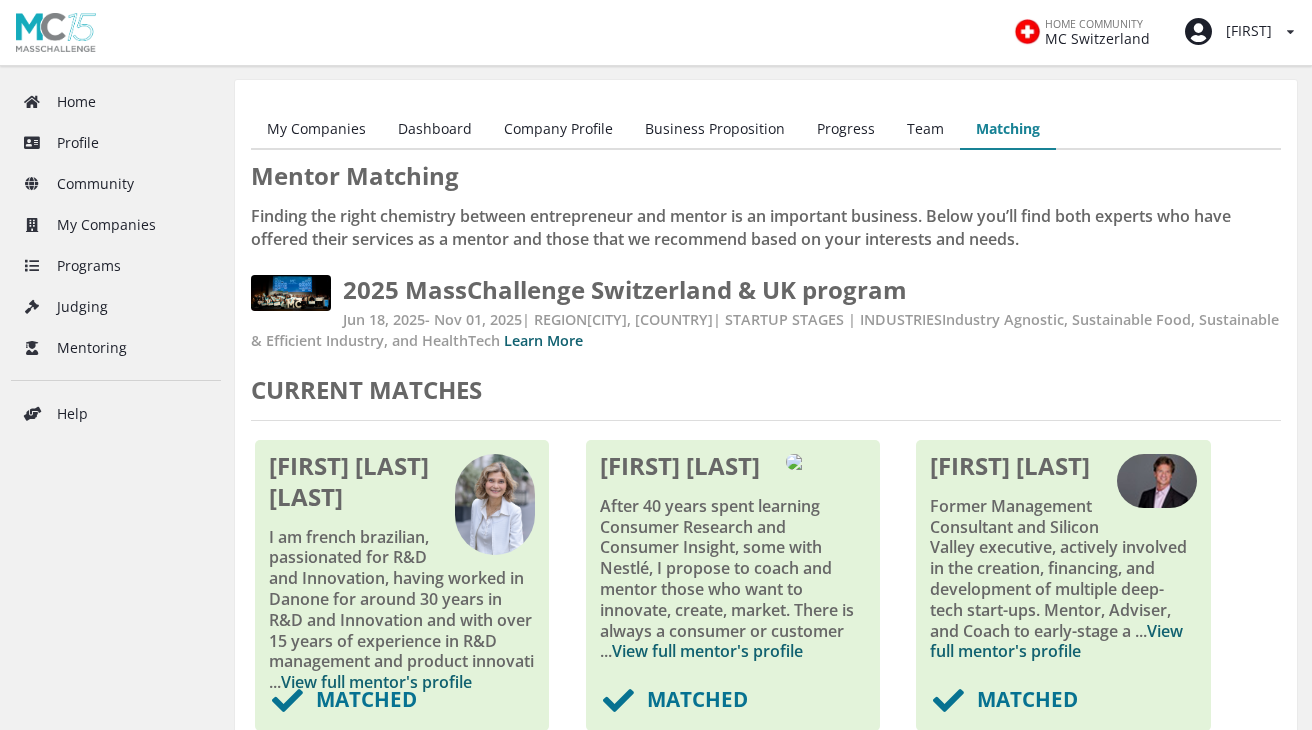 click on "Progress" at bounding box center (846, 130) 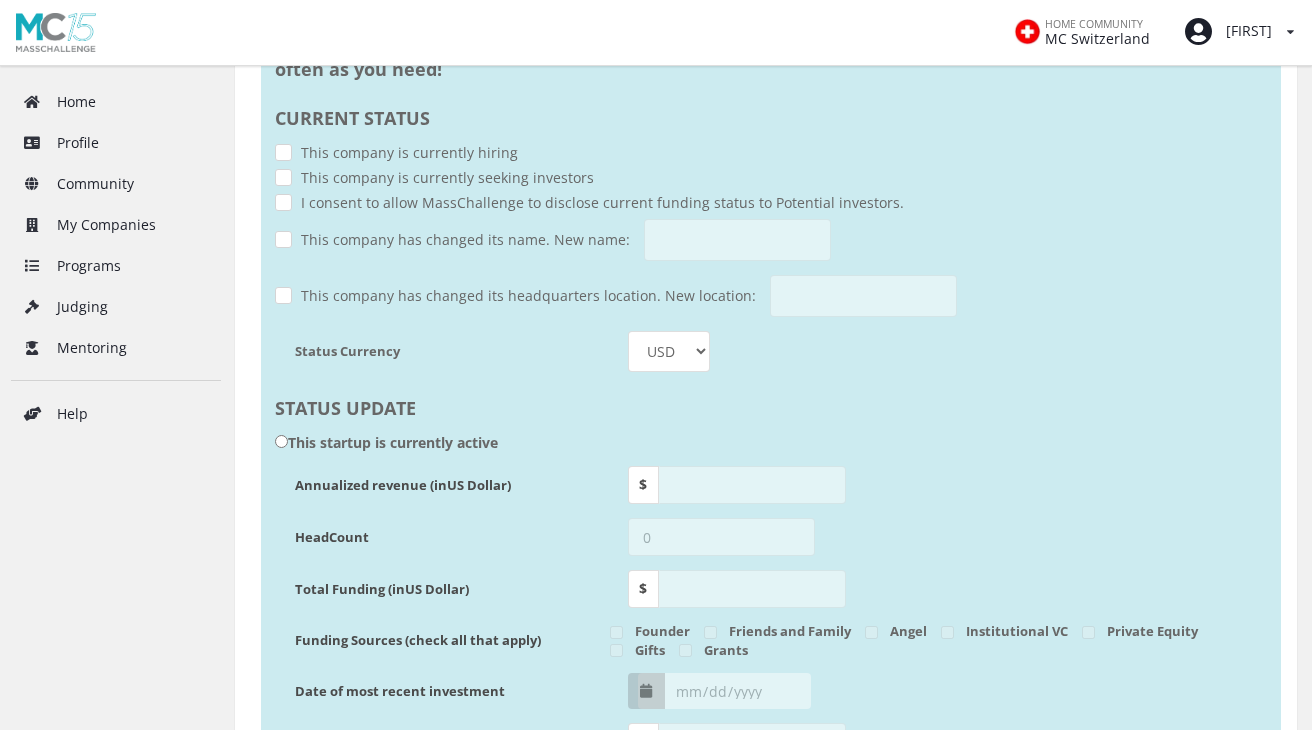 scroll, scrollTop: 0, scrollLeft: 0, axis: both 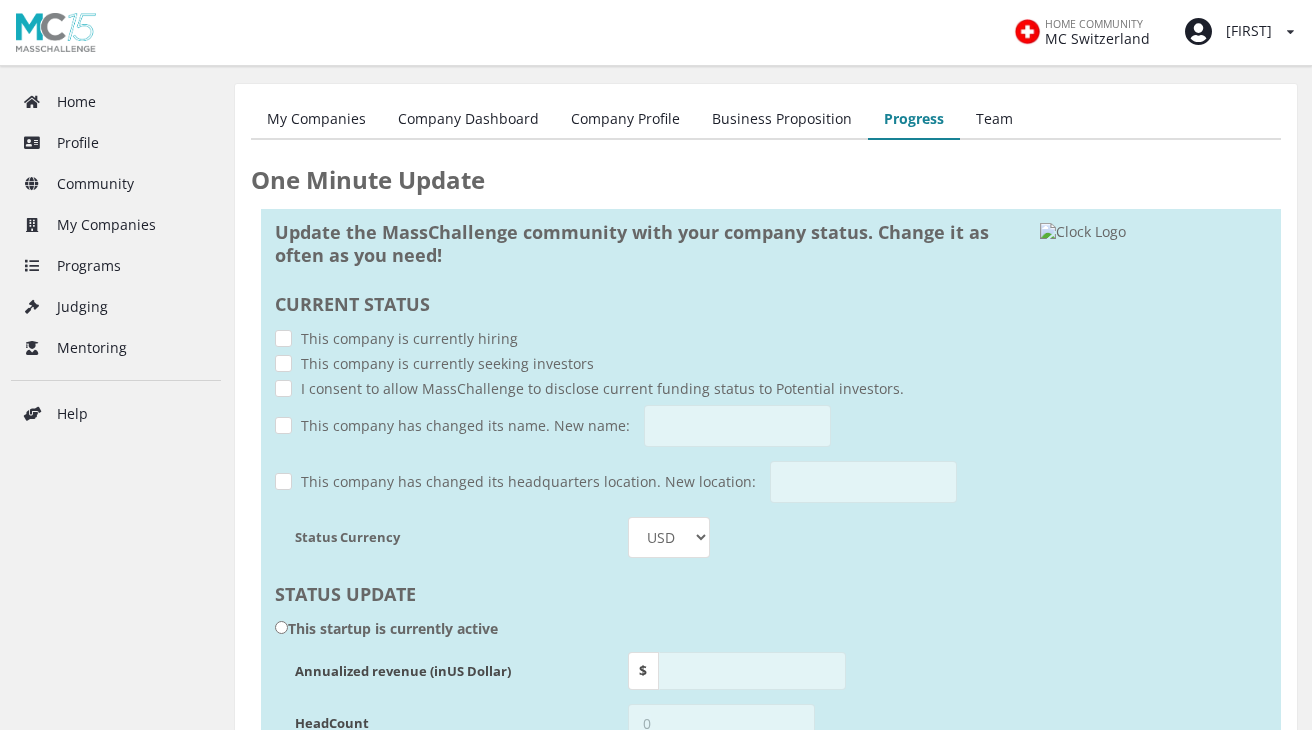 click on "Business Proposition" at bounding box center [782, 120] 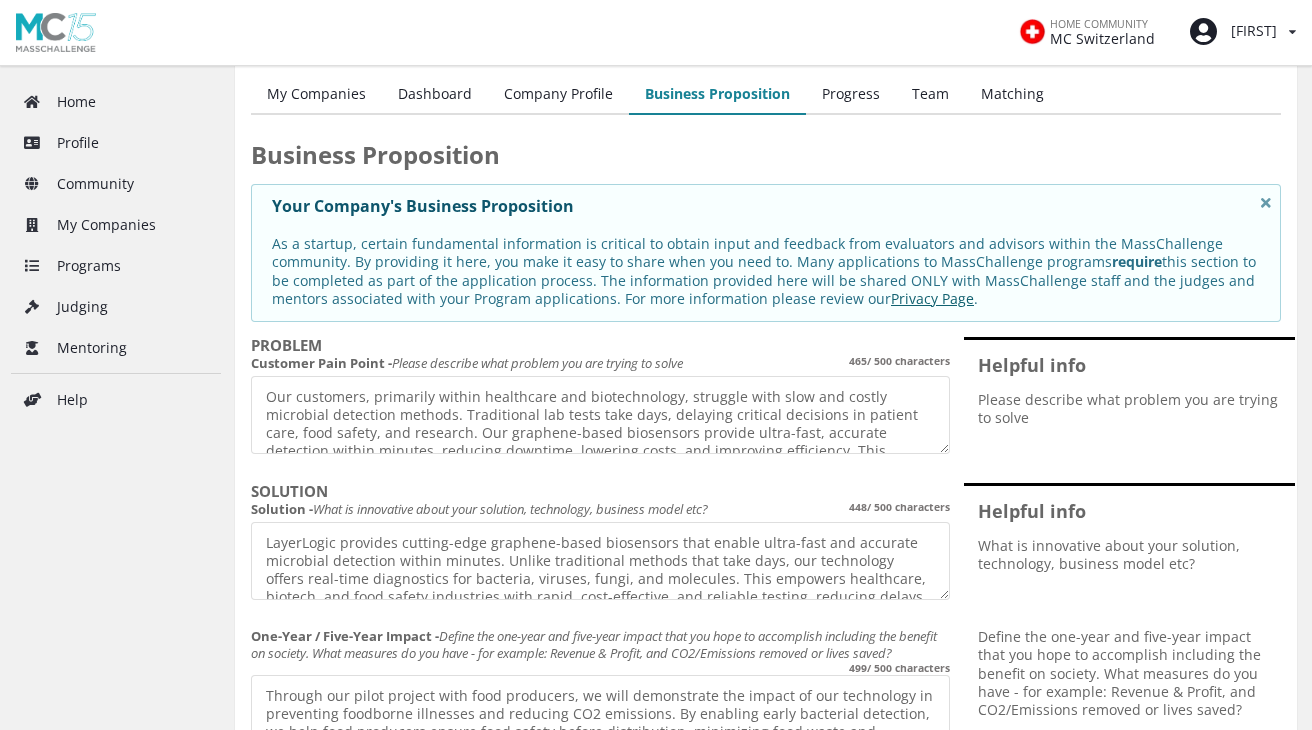scroll, scrollTop: 0, scrollLeft: 0, axis: both 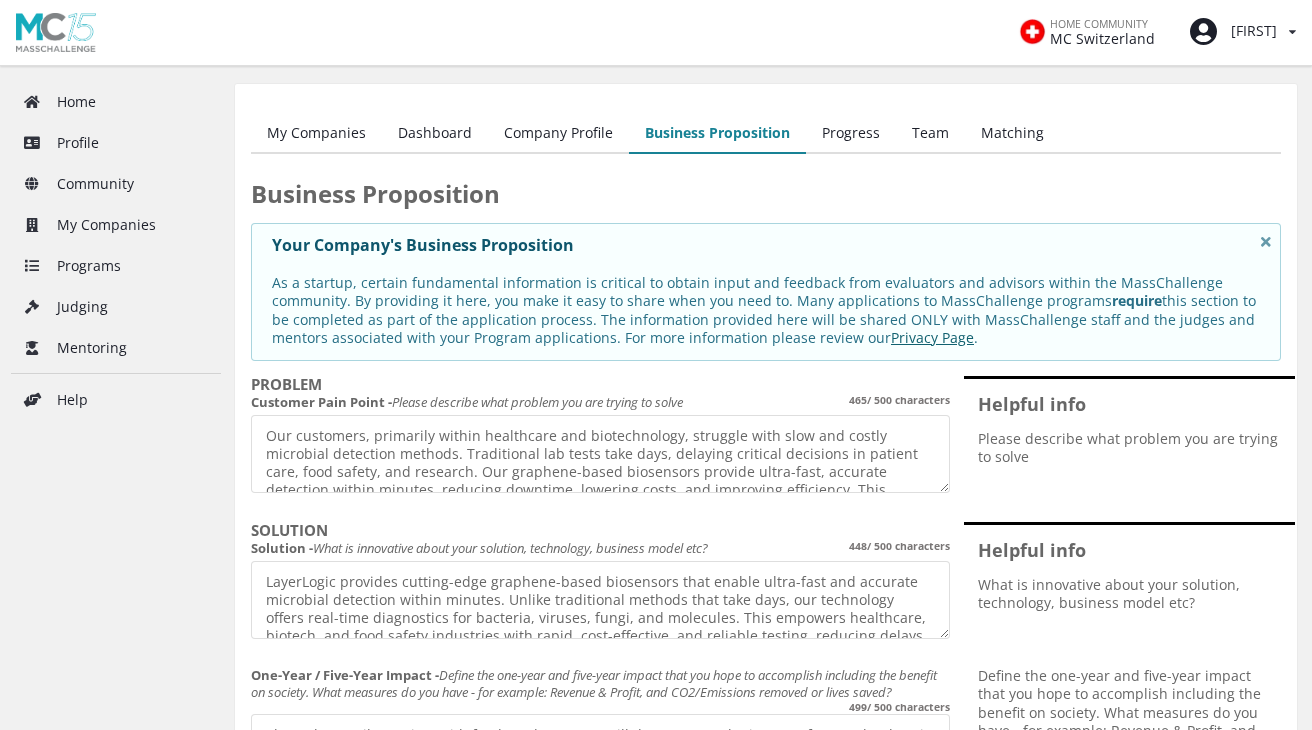 click on "Company Profile" at bounding box center [558, 134] 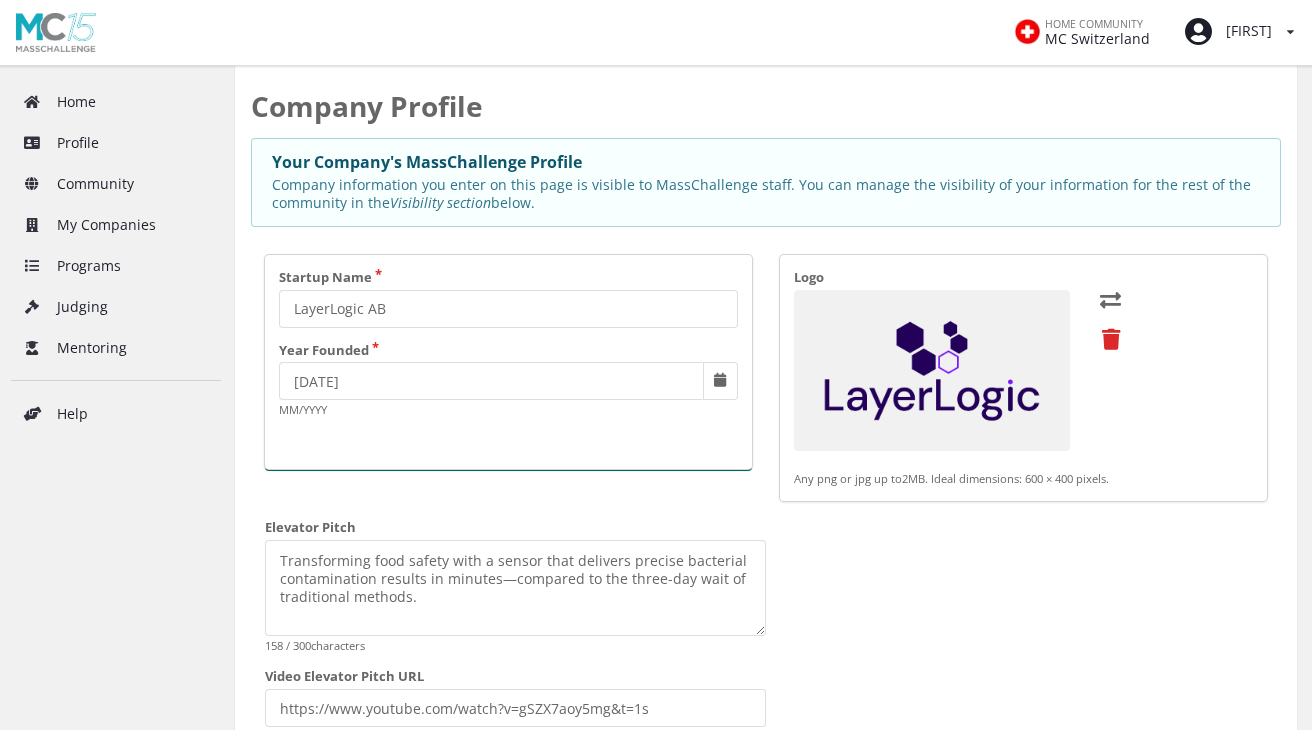 scroll, scrollTop: 112, scrollLeft: 0, axis: vertical 